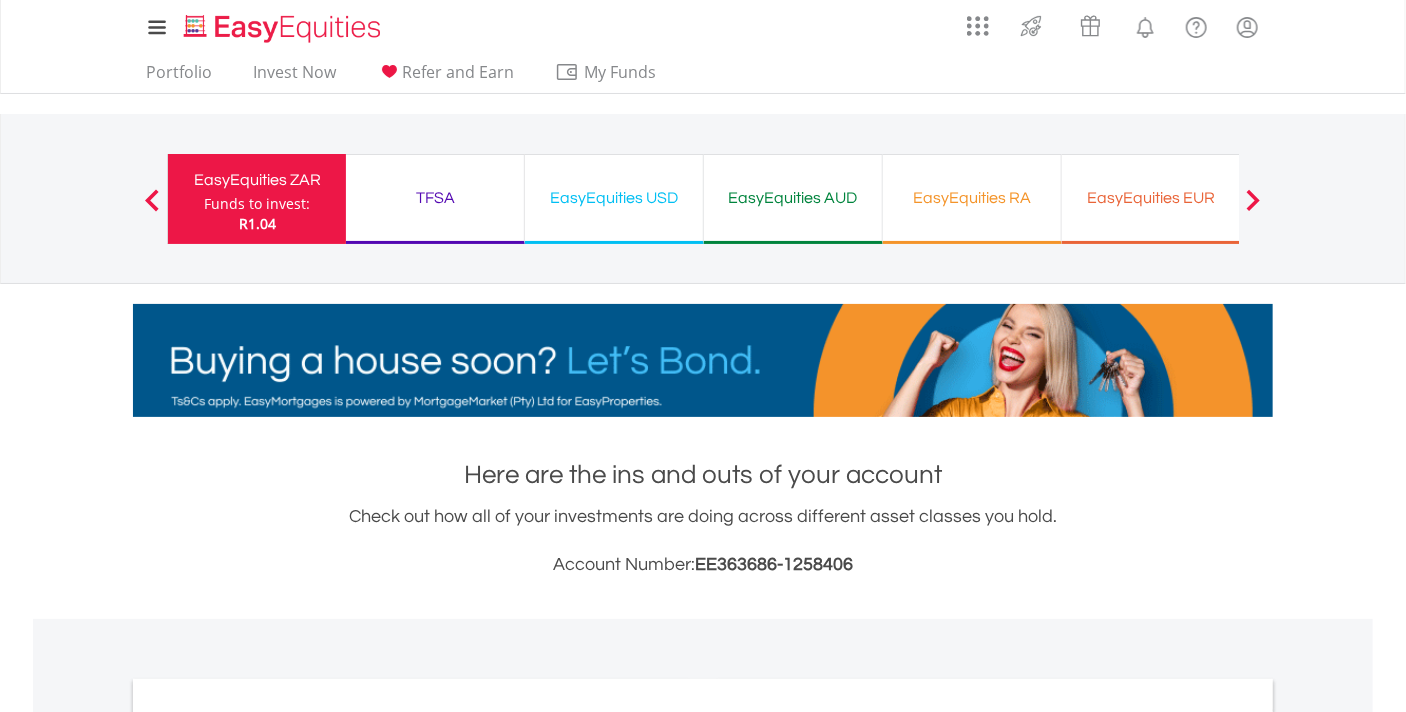 scroll, scrollTop: 400, scrollLeft: 0, axis: vertical 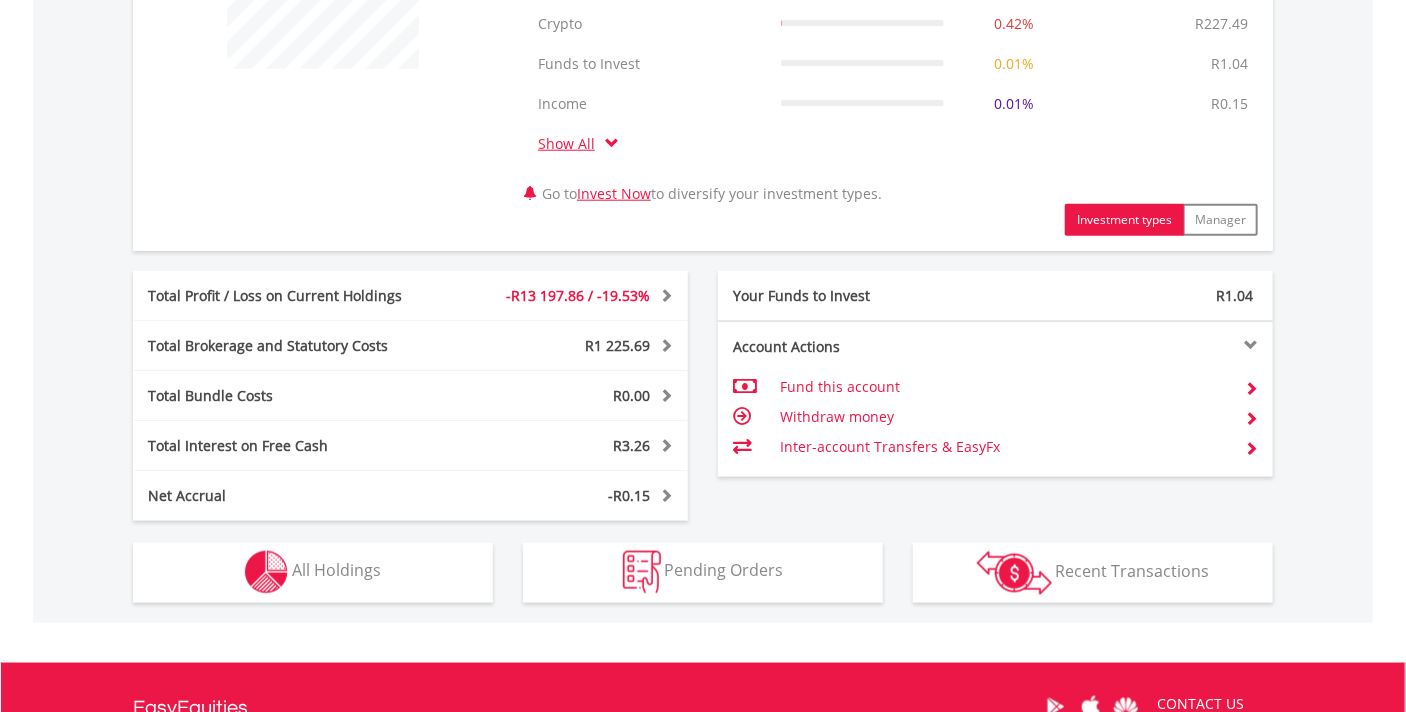 click on "Holdings
All Holdings" at bounding box center (313, 562) 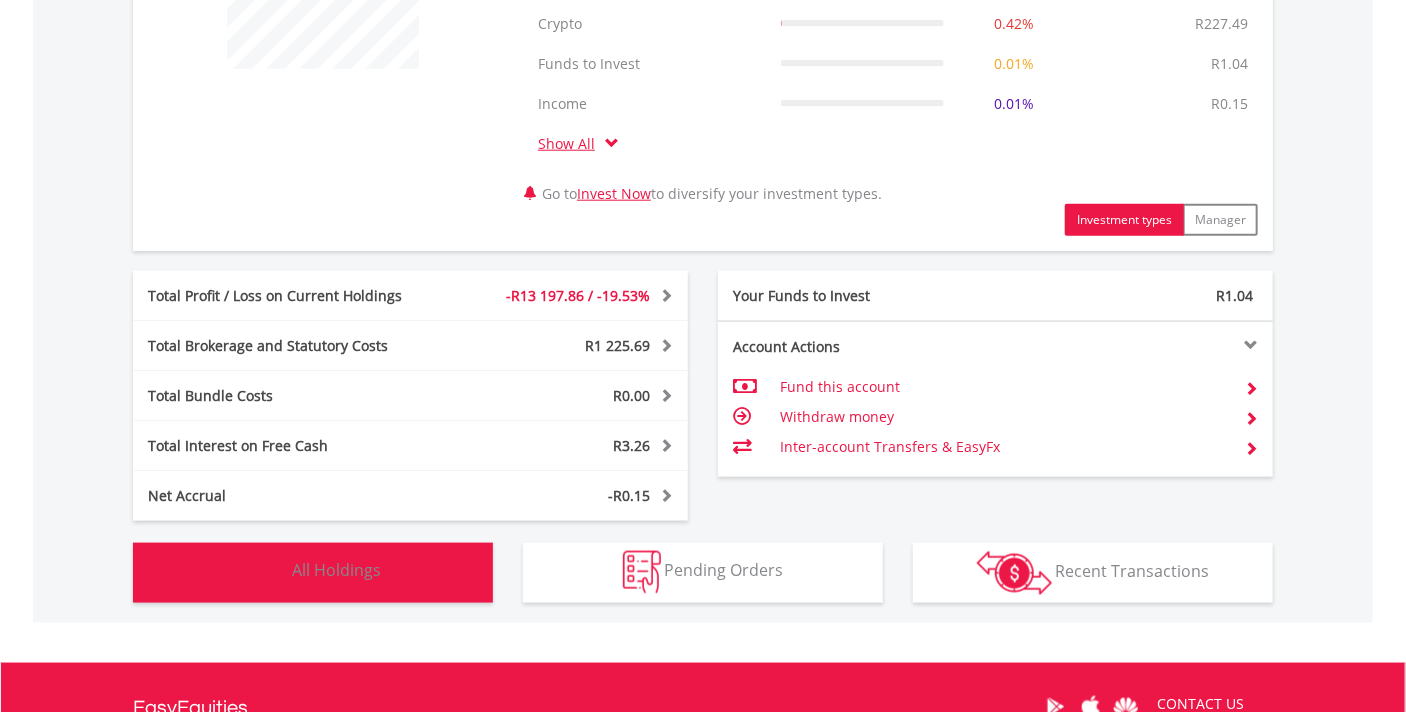 click on "All Holdings" at bounding box center [336, 571] 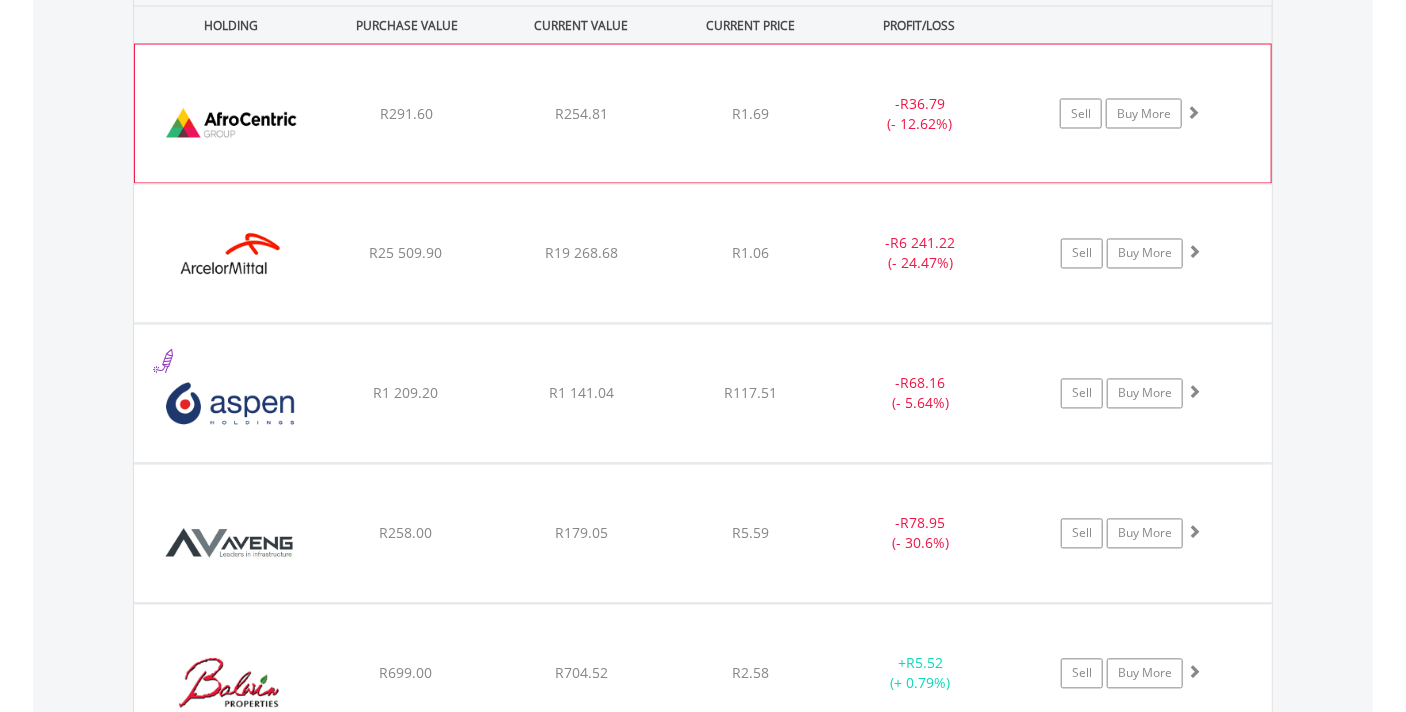 scroll, scrollTop: 1661, scrollLeft: 0, axis: vertical 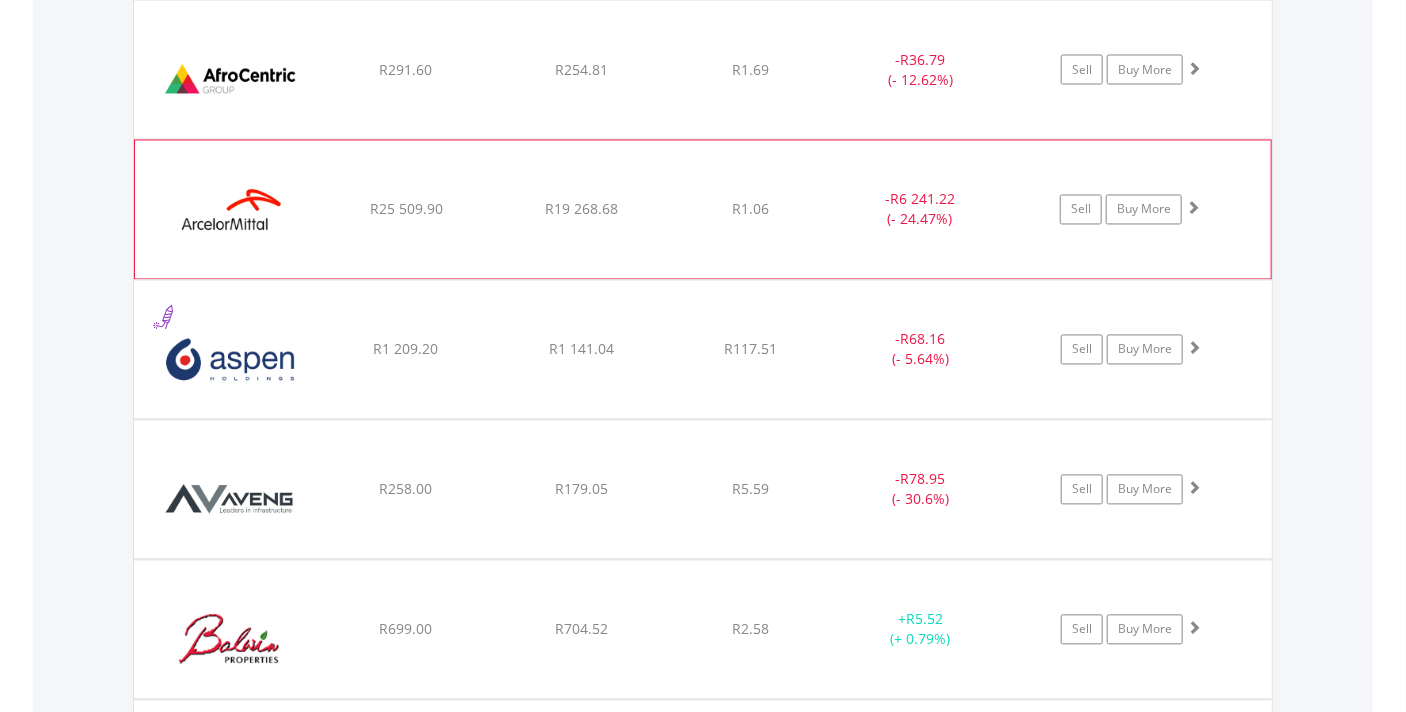 click on "﻿
ArcelorMittal SA Limited
R25 509.90
R19 268.68
R1.06
-  R6 241.22 (- 24.47%)
Sell
Buy More" at bounding box center [703, 70] 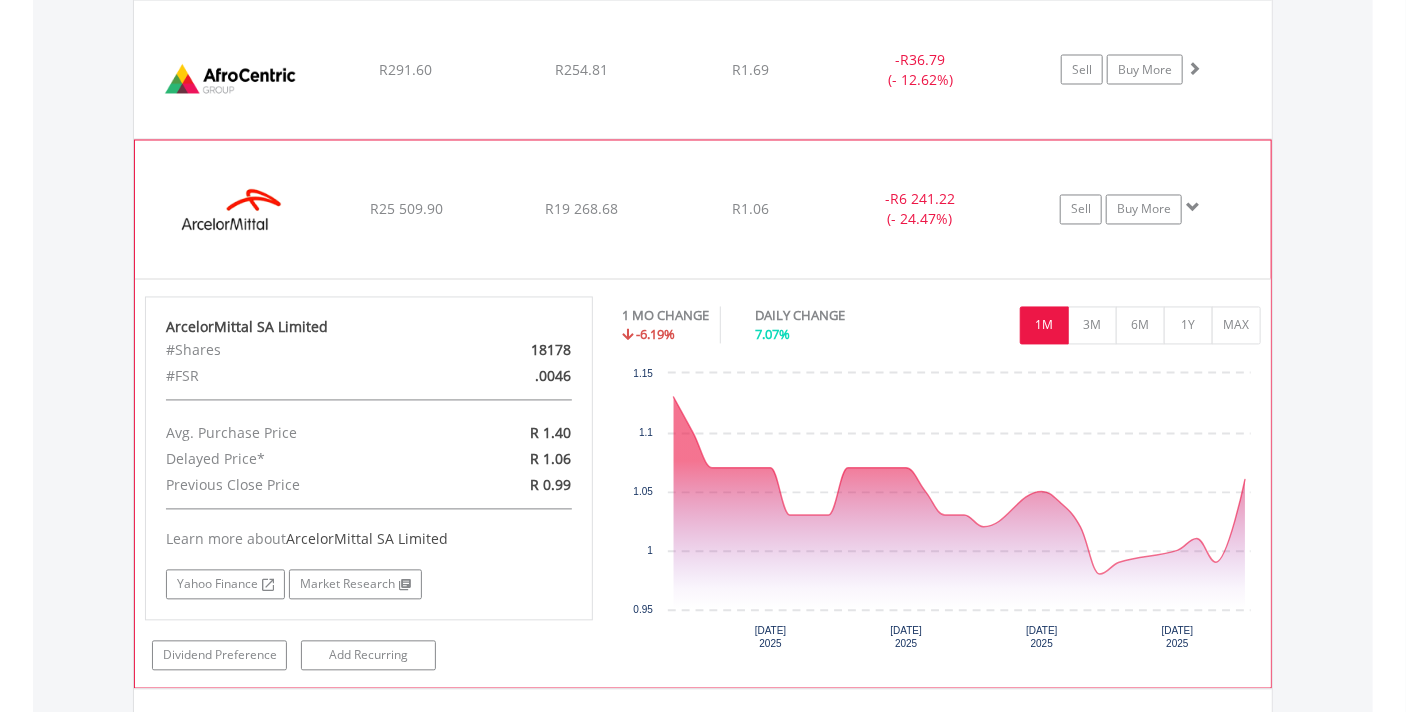 click on "﻿
ArcelorMittal SA Limited
R25 509.90
R19 268.68
R1.06
-  R6 241.22 (- 24.47%)
Sell
Buy More" at bounding box center [703, 70] 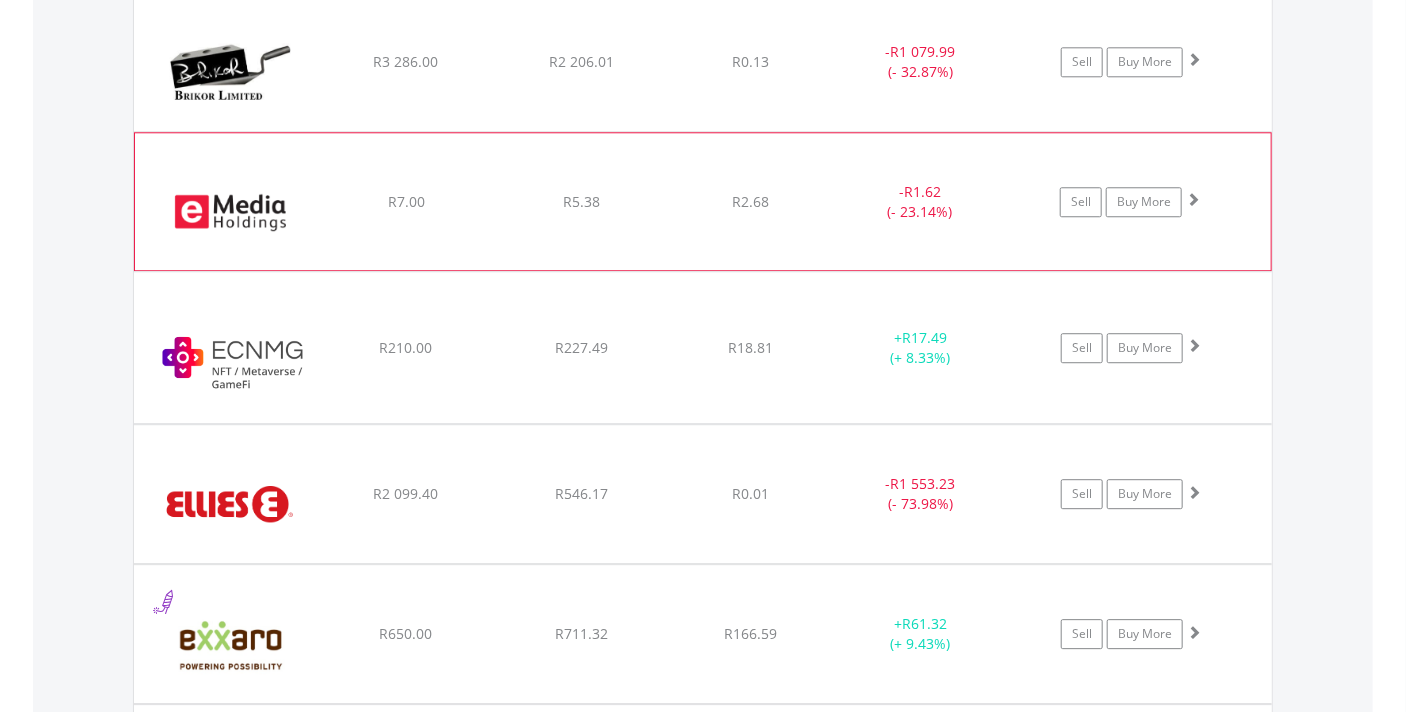 scroll, scrollTop: 2461, scrollLeft: 0, axis: vertical 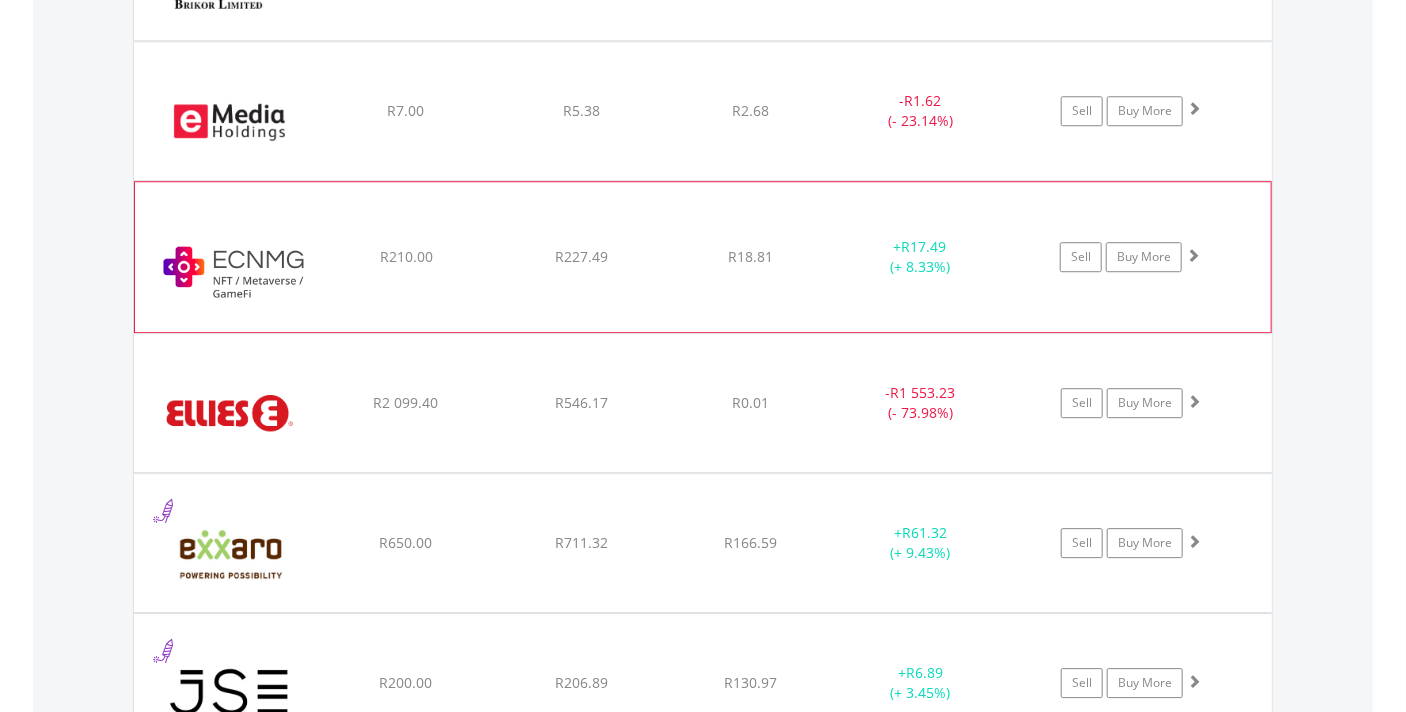click on "﻿
EasyCrypto NFT | Metaverse | GameFi
R210.00
R227.49
R18.81
+  R17.49 (+ 8.33%)
Sell
Buy More" at bounding box center (703, -730) 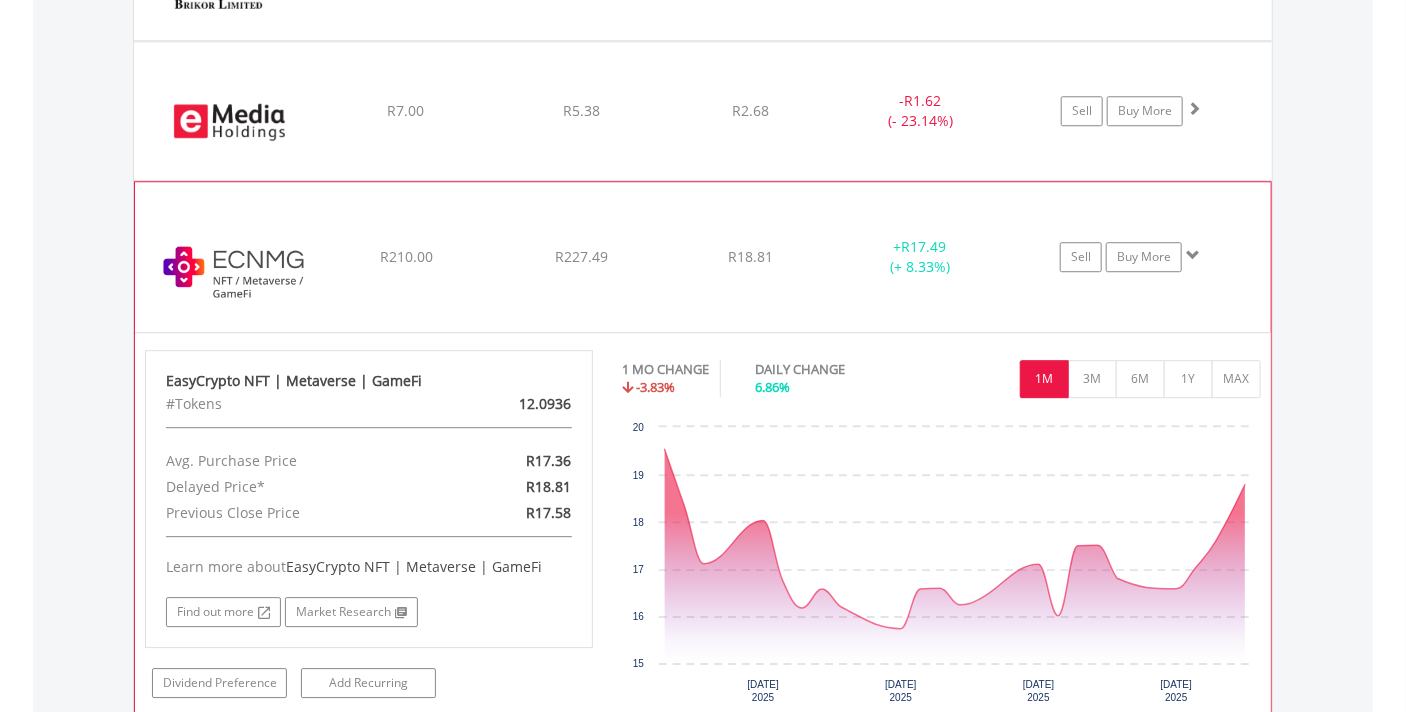click on "﻿
EasyCrypto NFT | Metaverse | GameFi
R210.00
R227.49
R18.81
+  R17.49 (+ 8.33%)
Sell
Buy More" at bounding box center [703, -730] 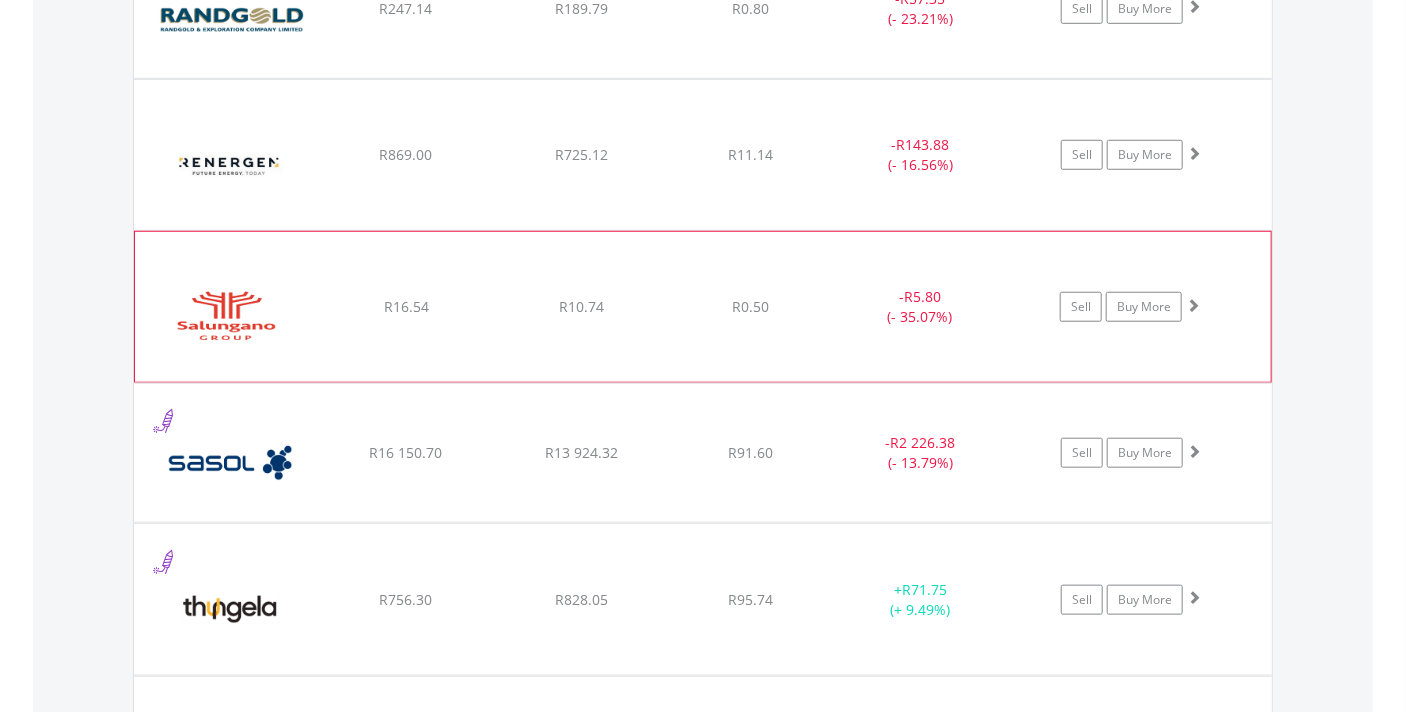 scroll, scrollTop: 4361, scrollLeft: 0, axis: vertical 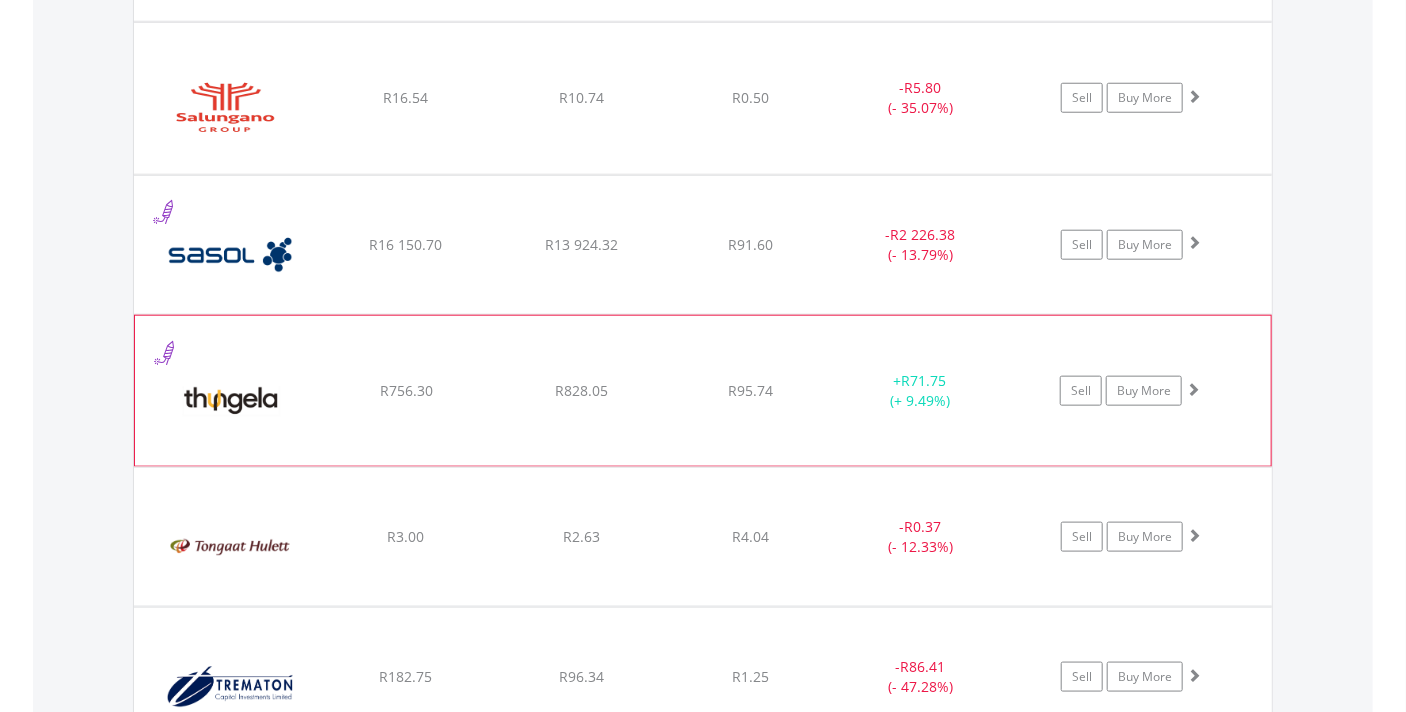 click on "﻿
Thungela Resources Limited
R756.30
R828.05
R95.74
+  R71.75 (+ 9.49%)
Sell
Buy More" at bounding box center (703, -2630) 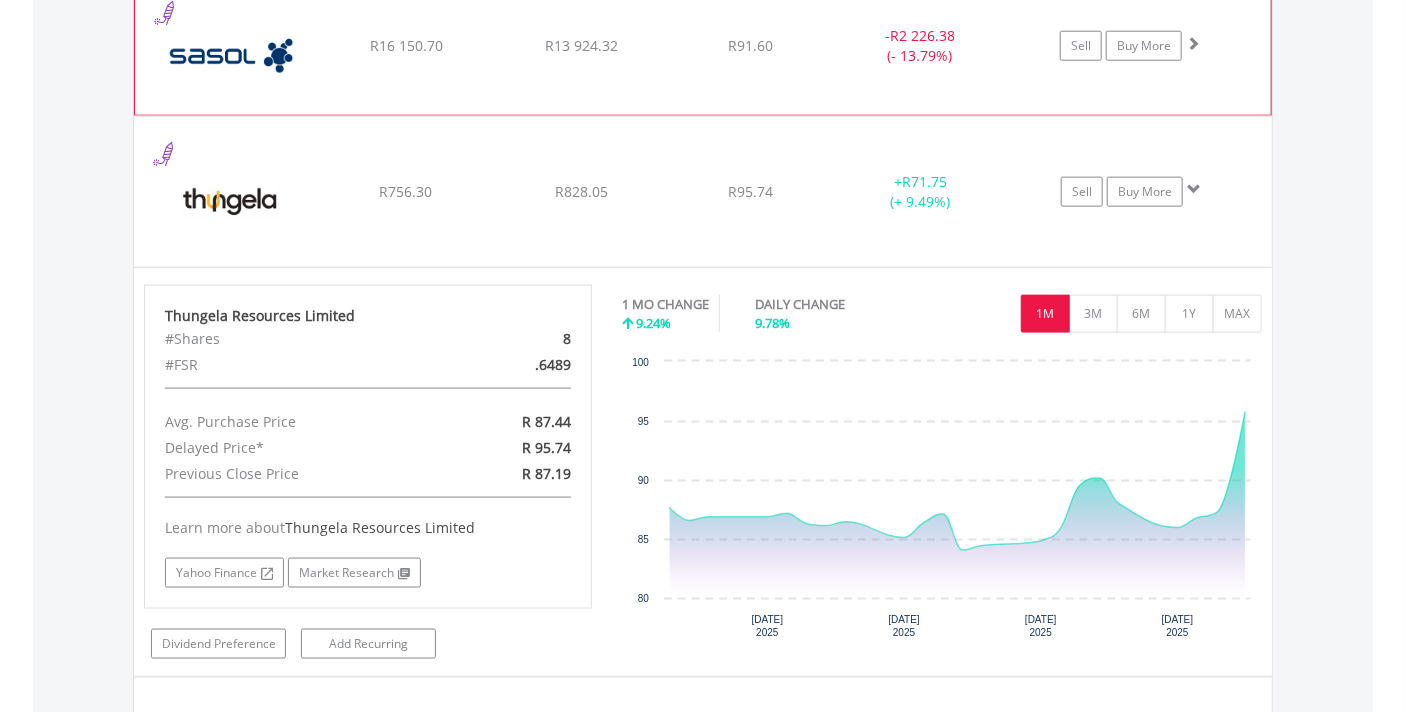 scroll, scrollTop: 4561, scrollLeft: 0, axis: vertical 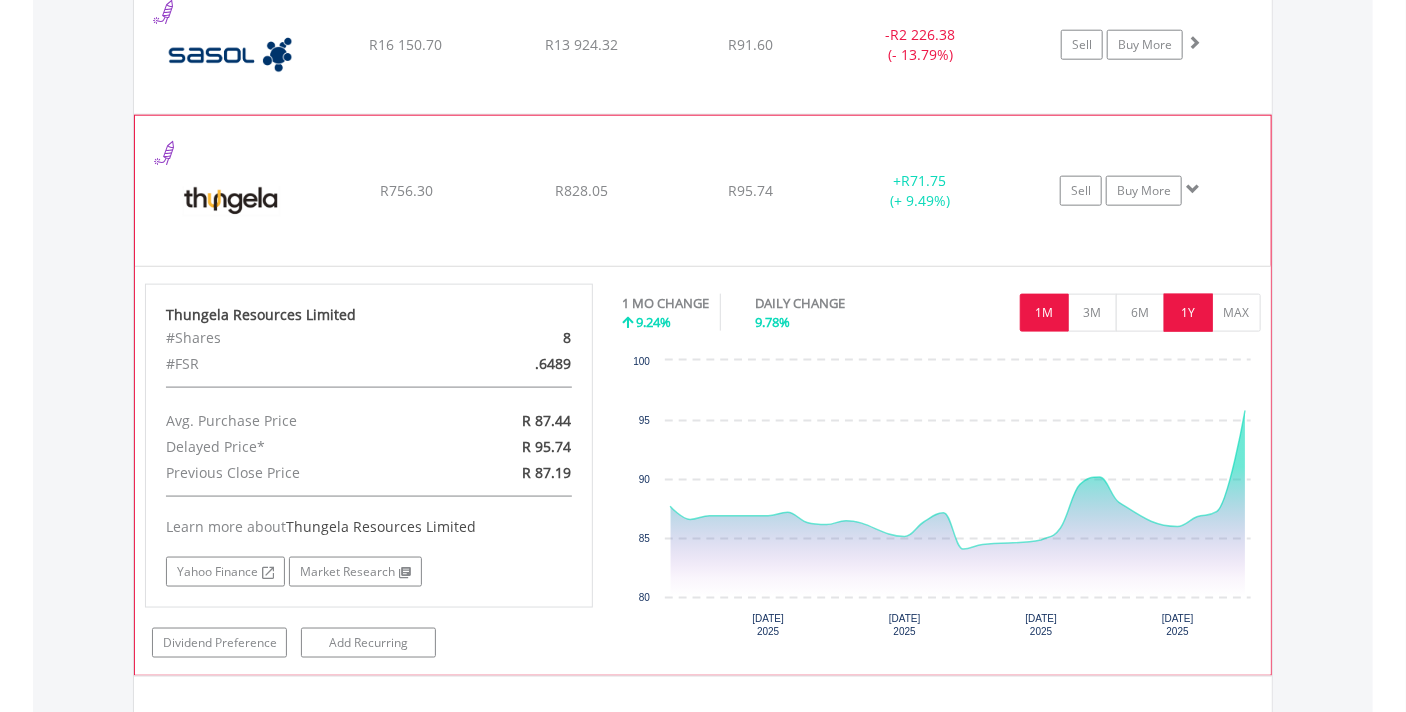 click on "1Y" at bounding box center (1188, 313) 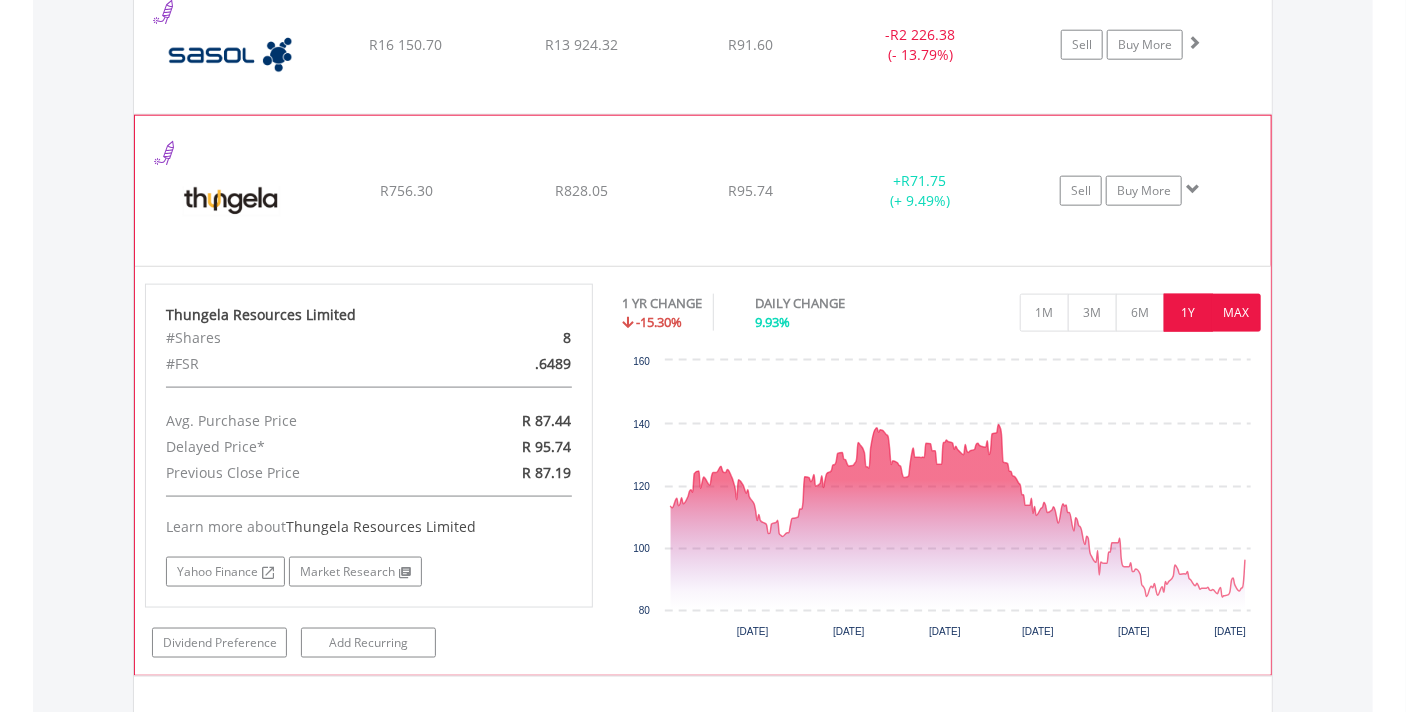 click on "MAX" at bounding box center (1236, 313) 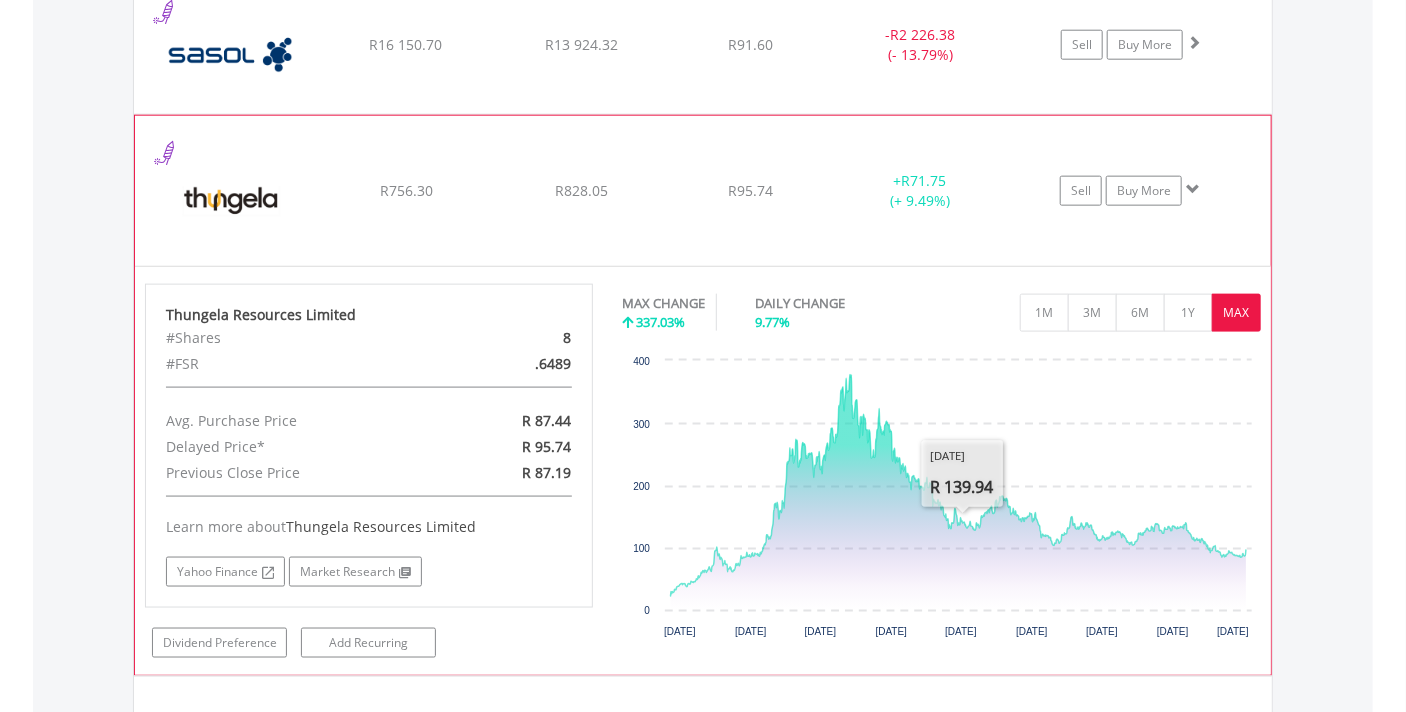 click on "﻿
Thungela Resources Limited
R756.30
R828.05
R95.74
+  R71.75 (+ 9.49%)
Sell
Buy More" at bounding box center (703, -2830) 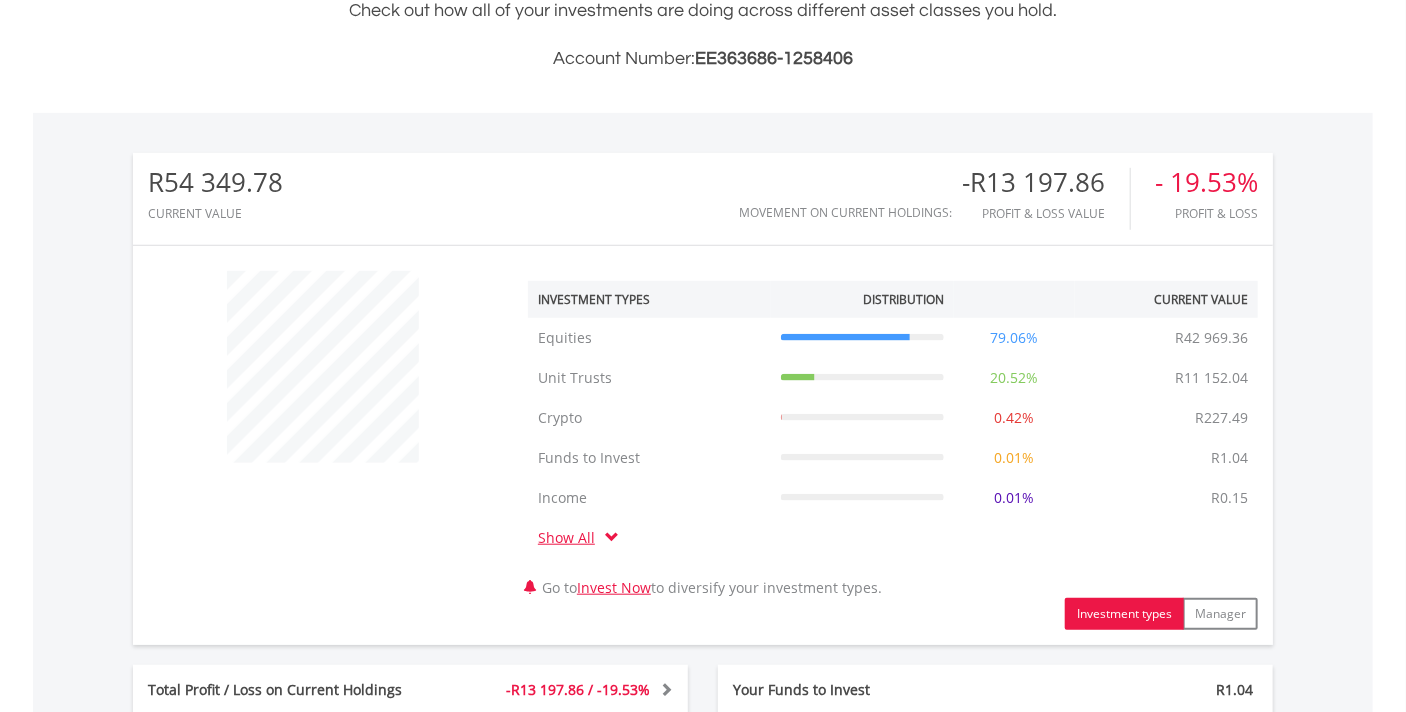 scroll, scrollTop: 0, scrollLeft: 0, axis: both 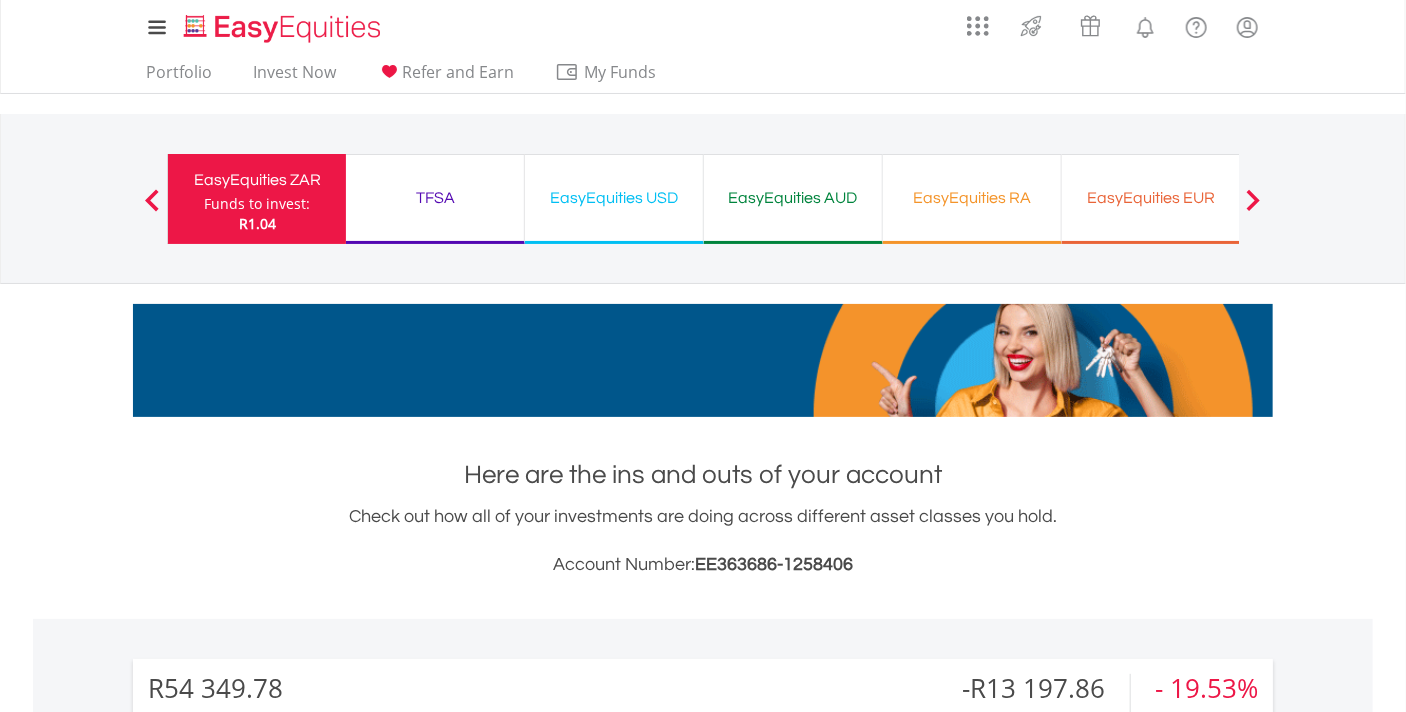 click on "EasyEquities USD" at bounding box center [614, 198] 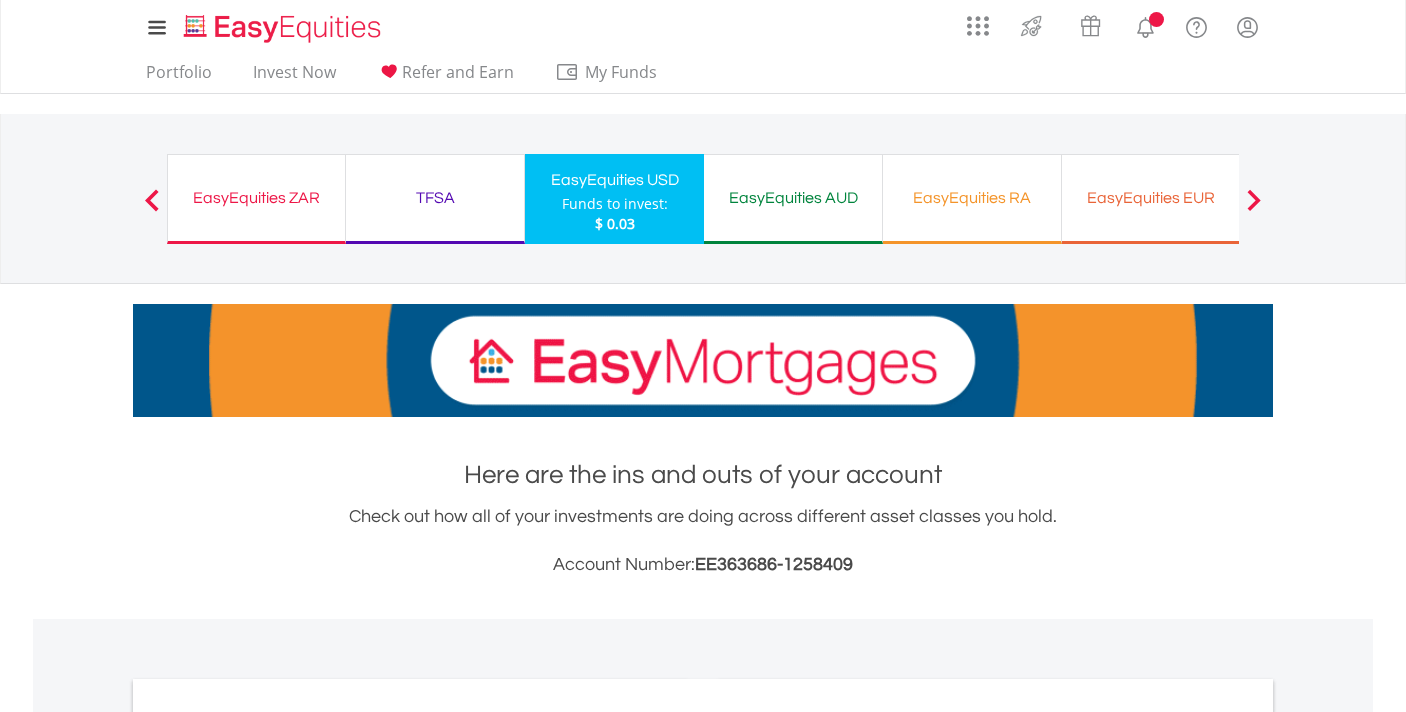 scroll, scrollTop: 0, scrollLeft: 0, axis: both 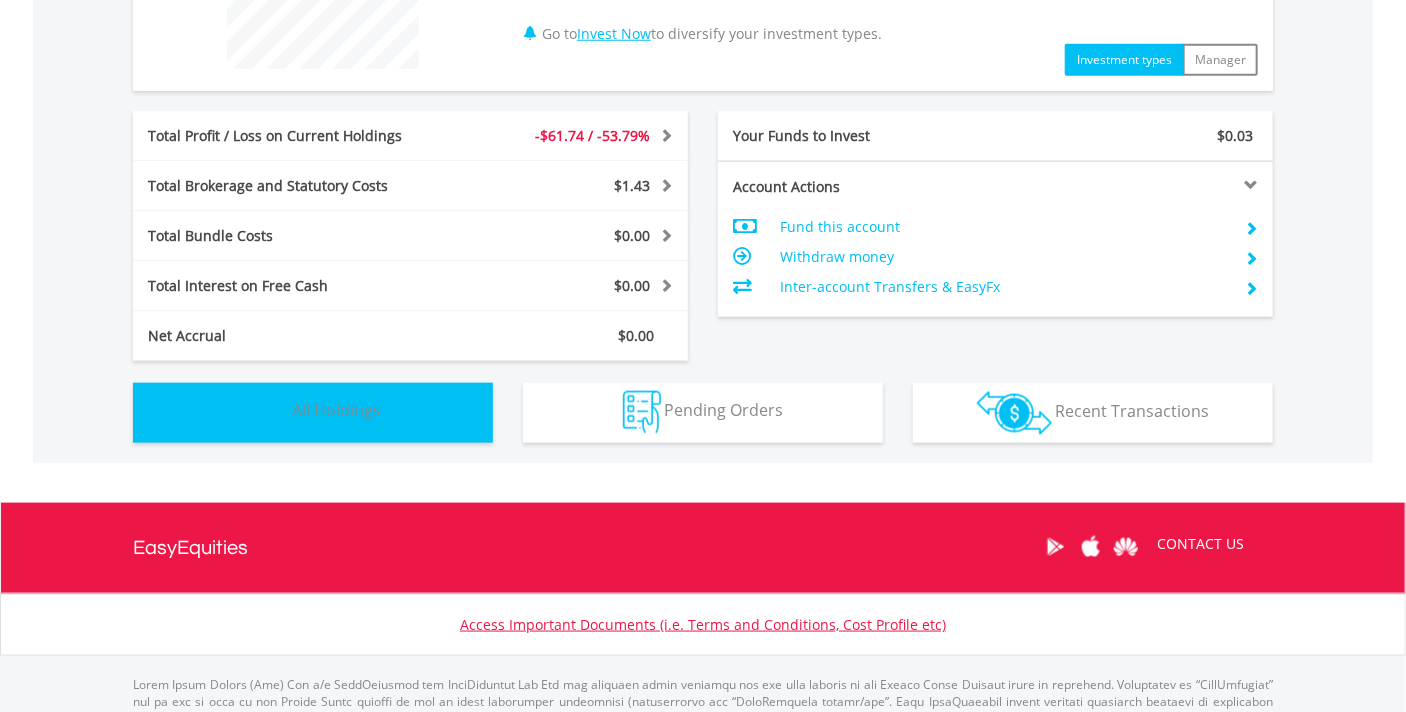click on "Holdings
All Holdings" at bounding box center (313, 413) 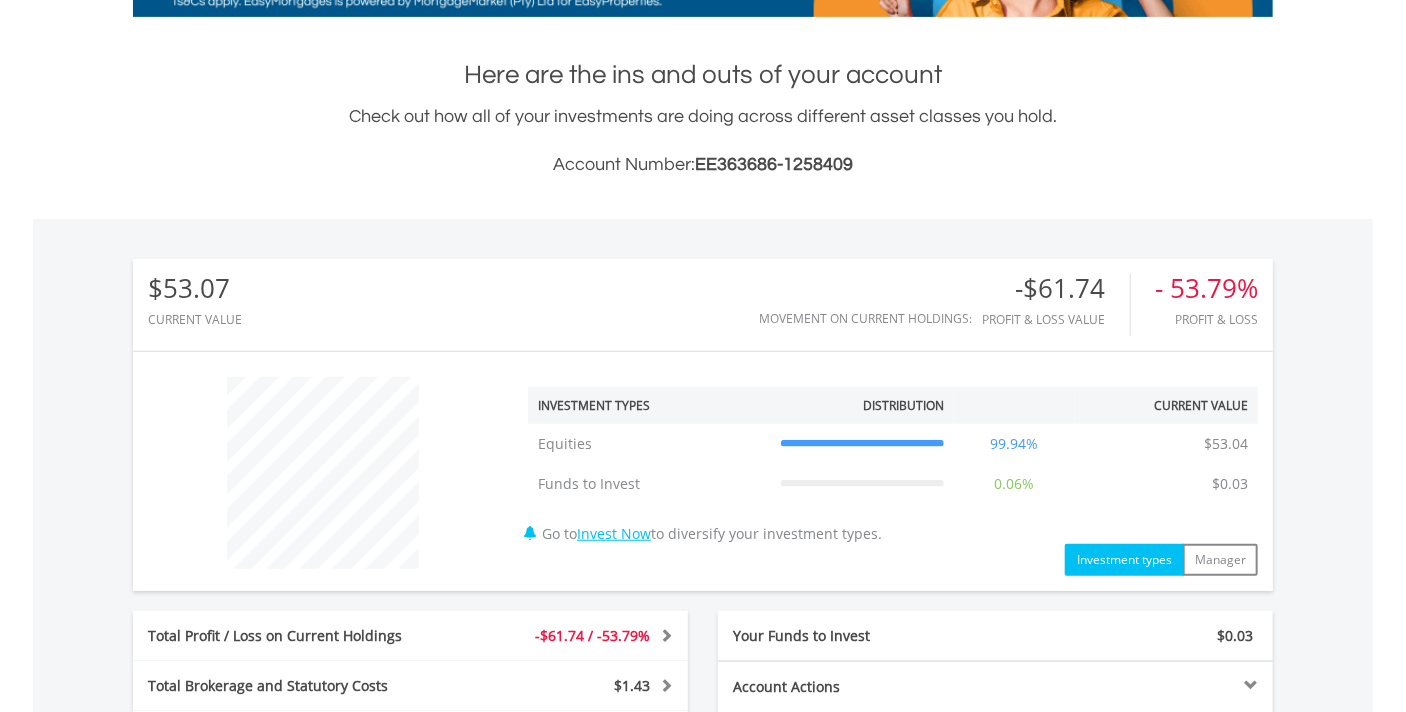 scroll, scrollTop: 0, scrollLeft: 0, axis: both 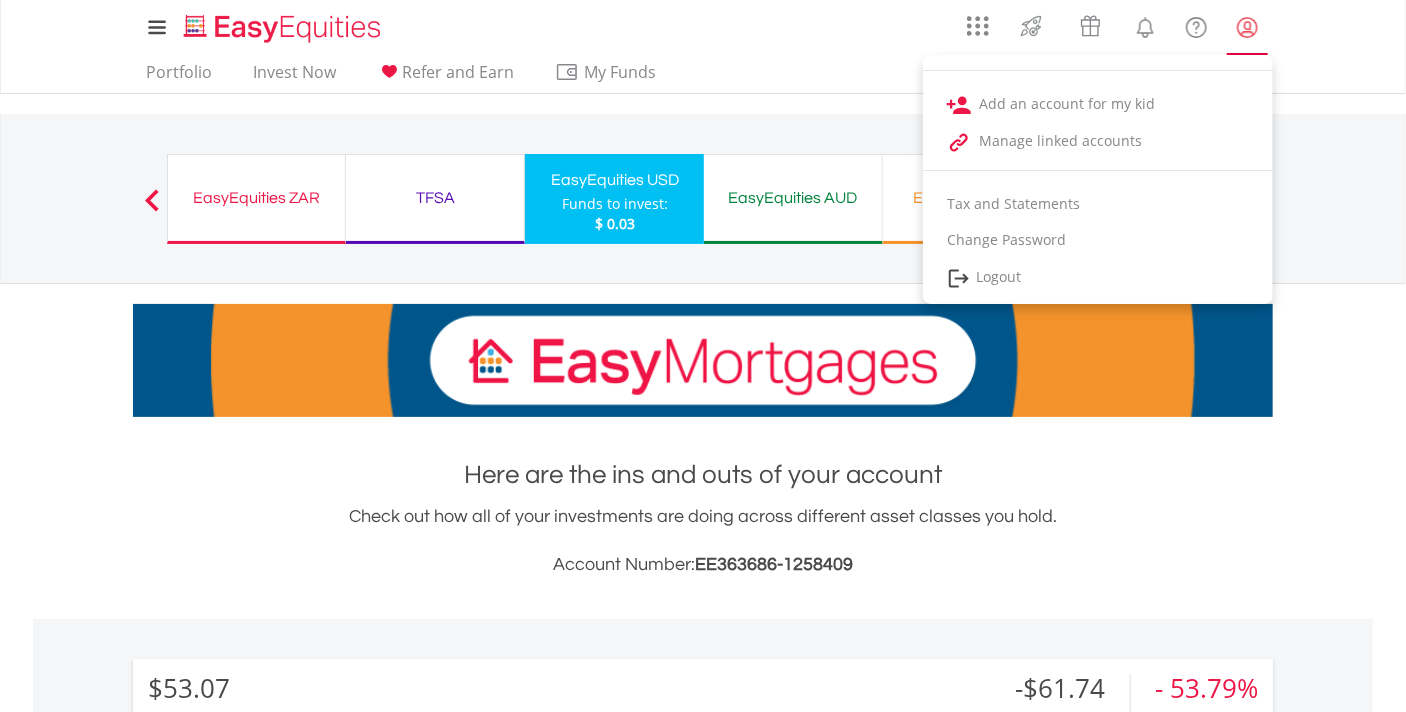 click at bounding box center (1247, 27) 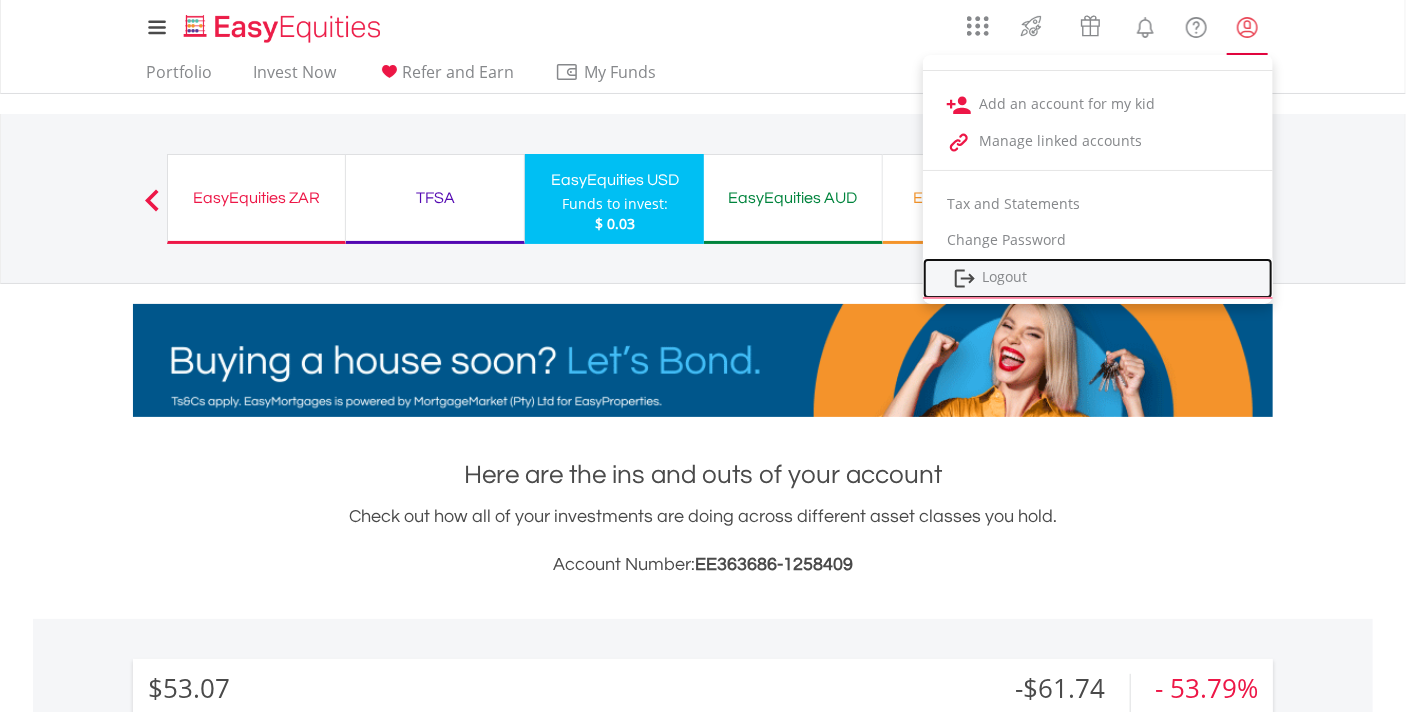 click on "Logout" at bounding box center [1098, 278] 